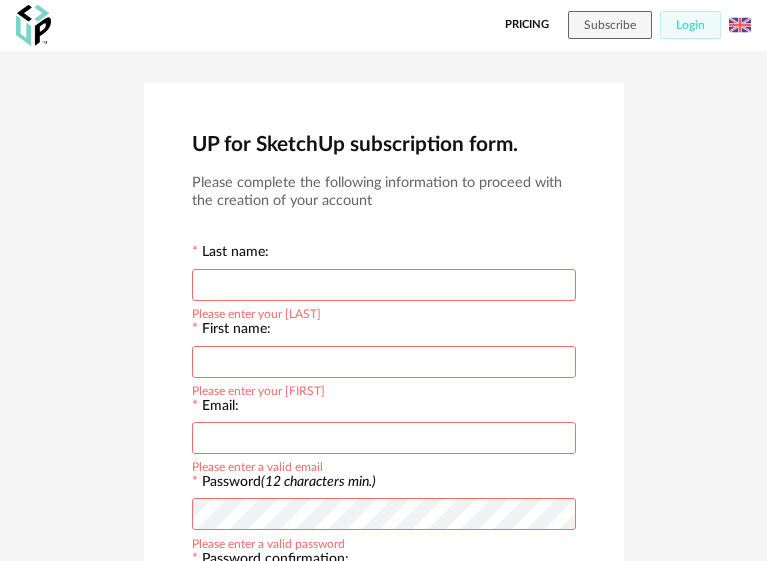 scroll, scrollTop: 0, scrollLeft: 0, axis: both 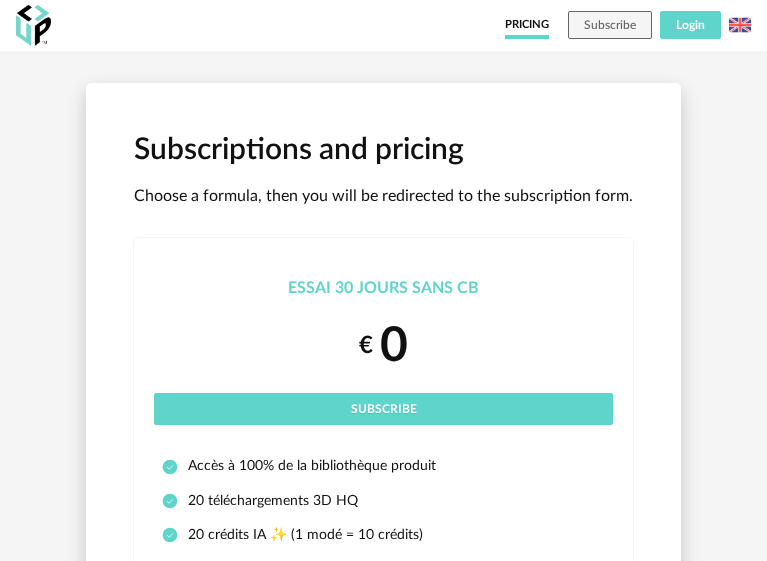 click on "Login" at bounding box center (690, 25) 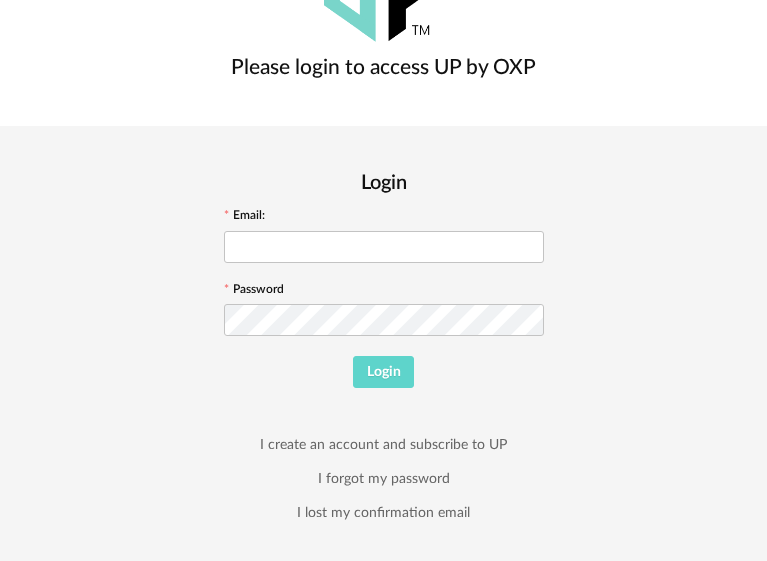 scroll, scrollTop: 187, scrollLeft: 0, axis: vertical 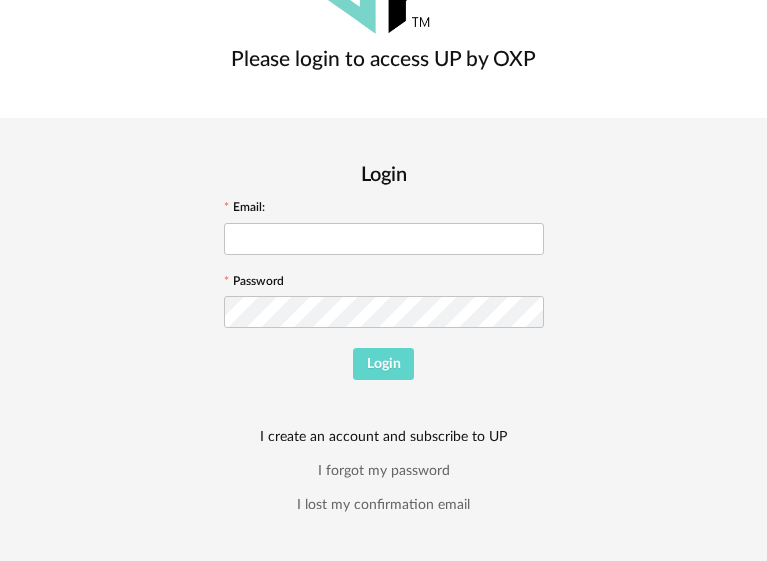 click on "I create an account and subscribe to UP" at bounding box center (383, 437) 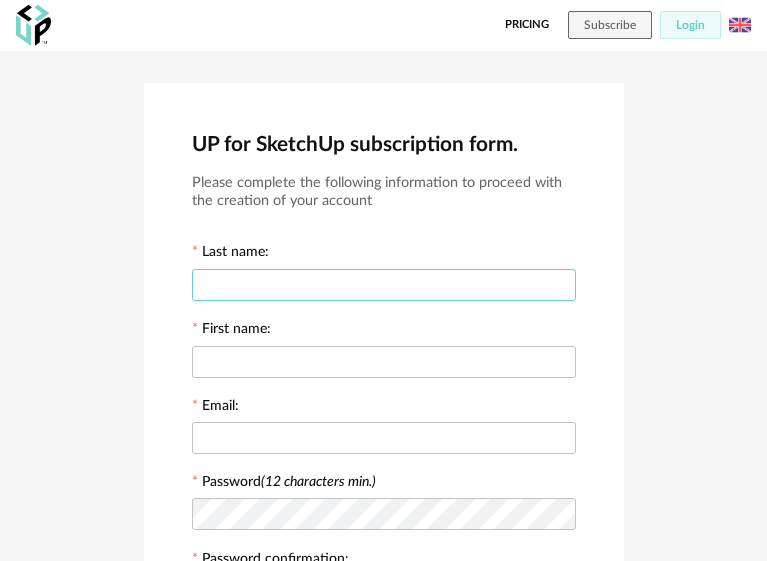 click at bounding box center [384, 285] 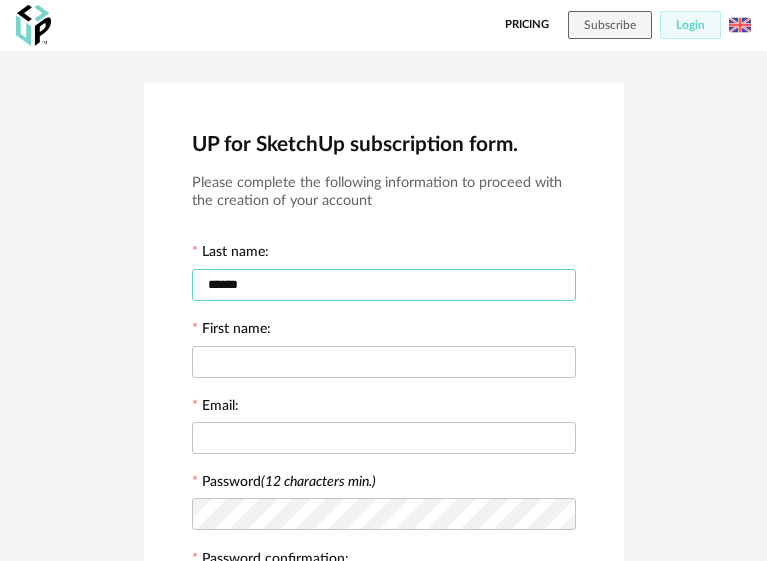 type on "******" 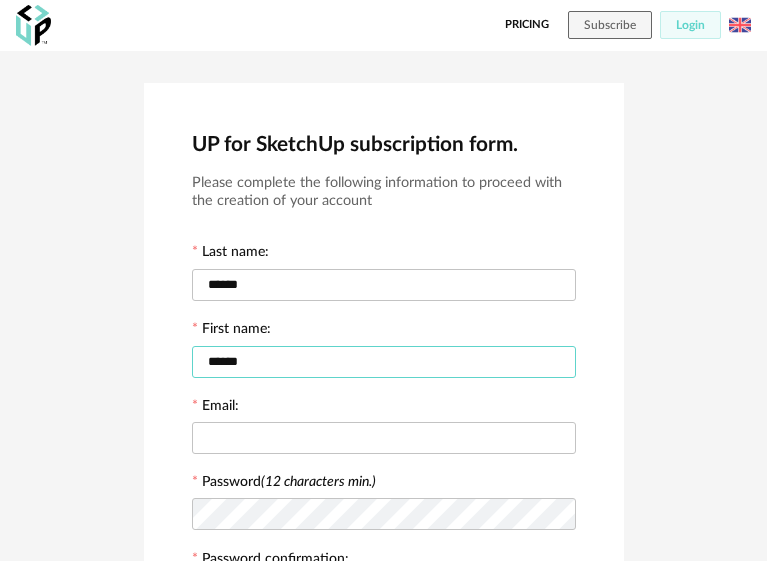 type on "******" 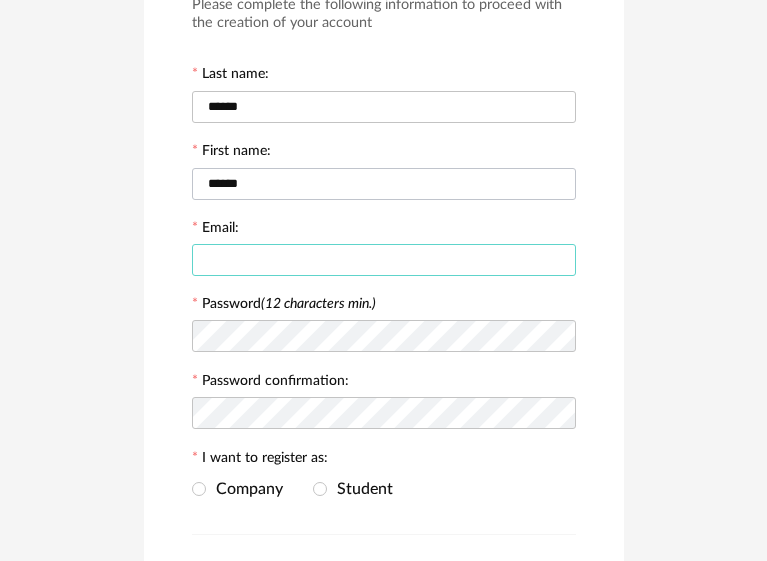 scroll, scrollTop: 200, scrollLeft: 0, axis: vertical 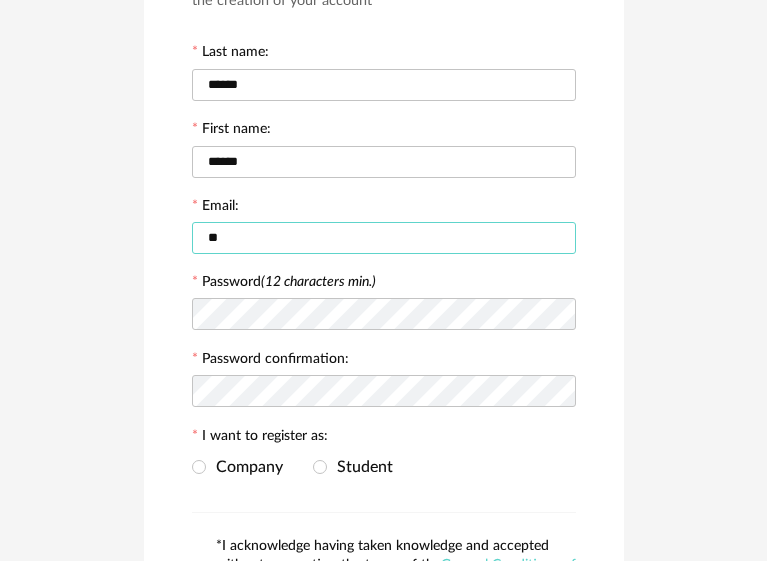 type on "*" 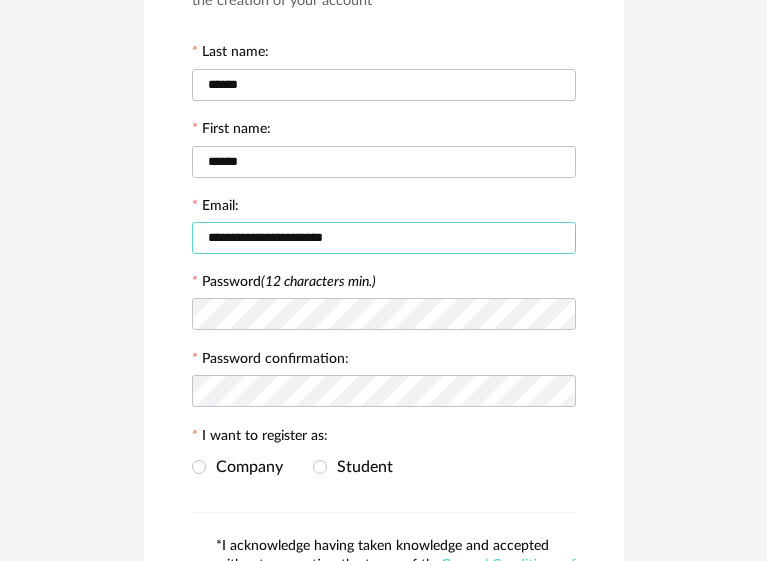 type on "**********" 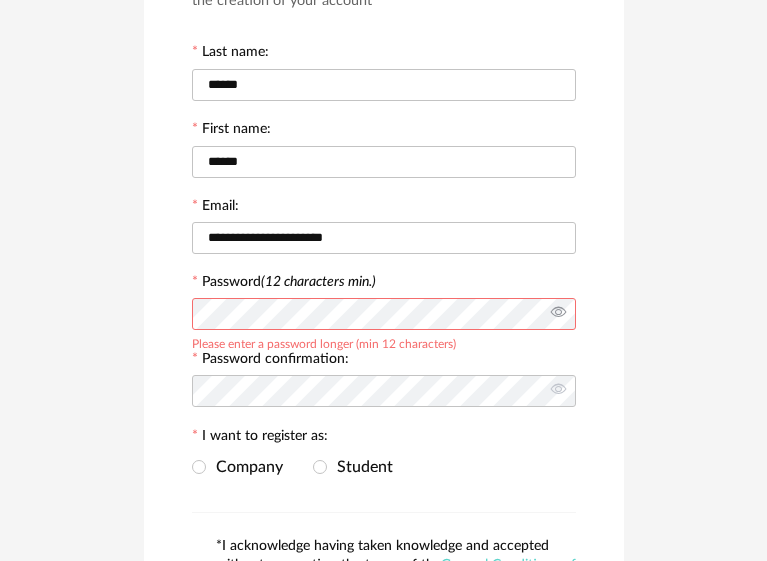 click at bounding box center [558, 314] 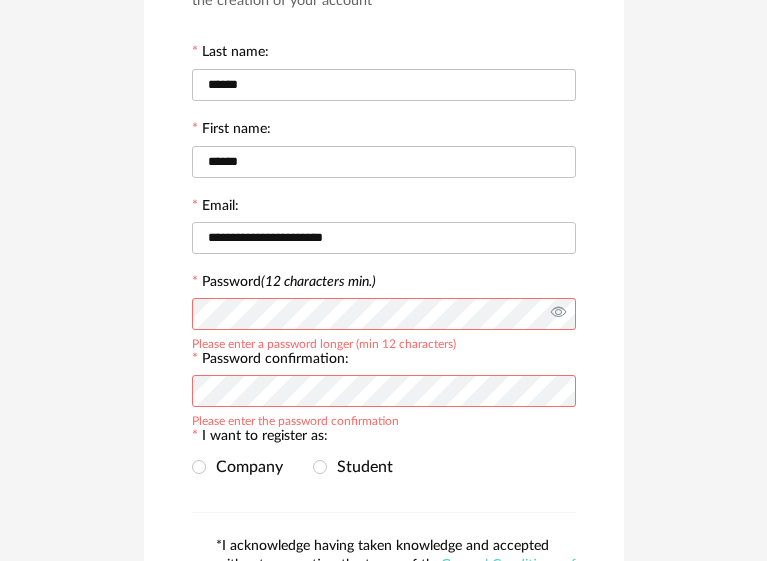click at bounding box center [558, 314] 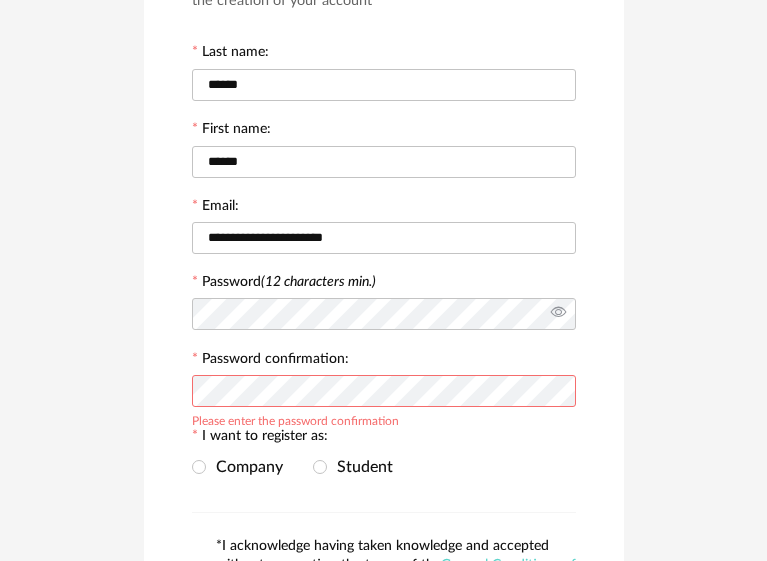 click at bounding box center (558, 314) 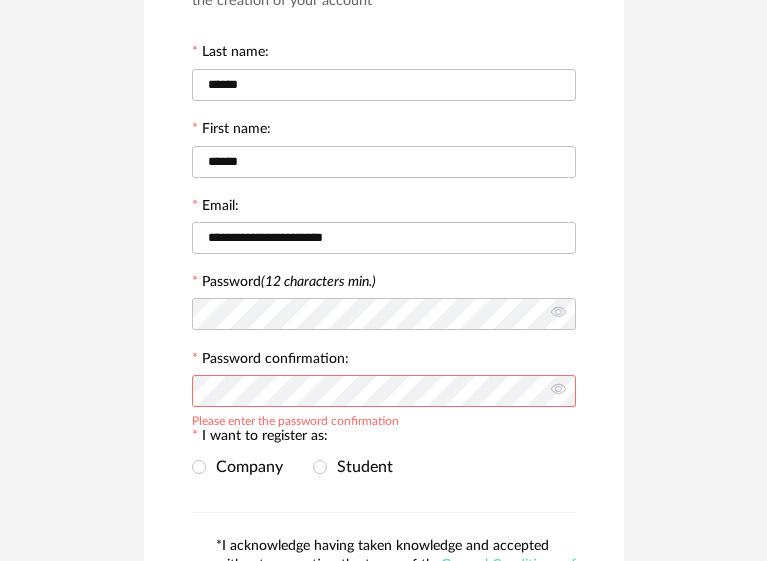 click on "Company   Student" at bounding box center [292, 467] 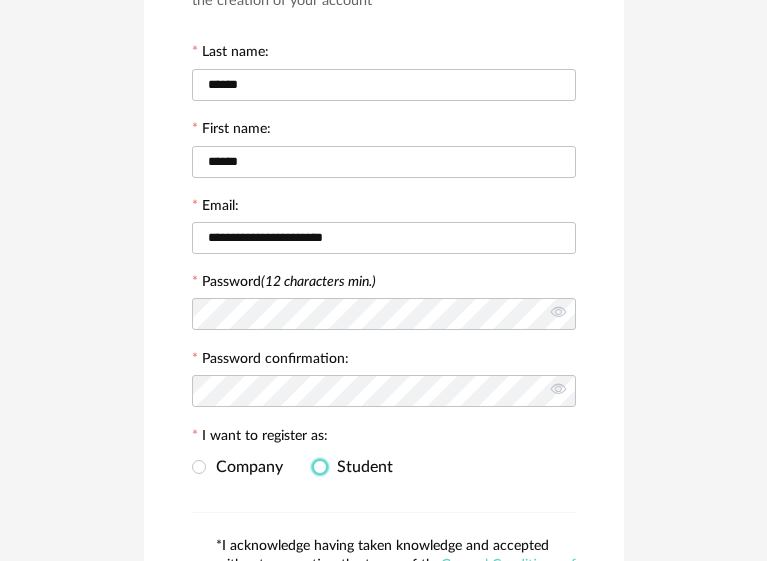 click at bounding box center [320, 467] 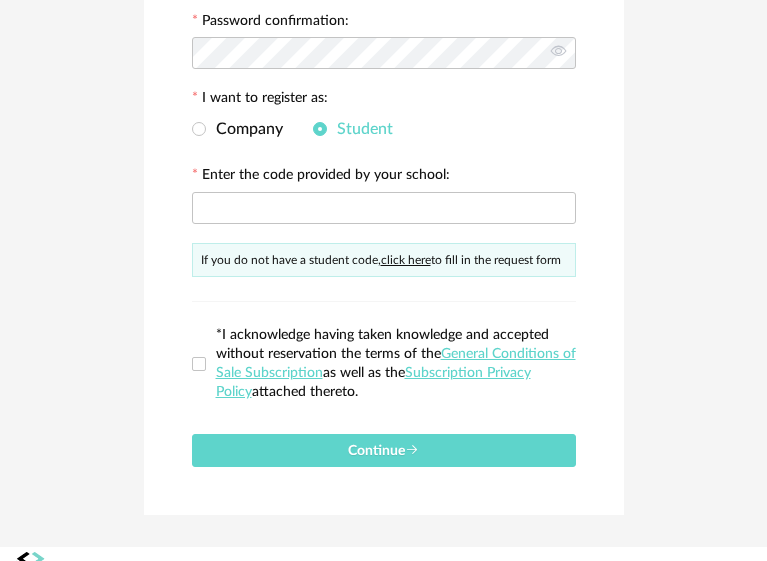 scroll, scrollTop: 561, scrollLeft: 0, axis: vertical 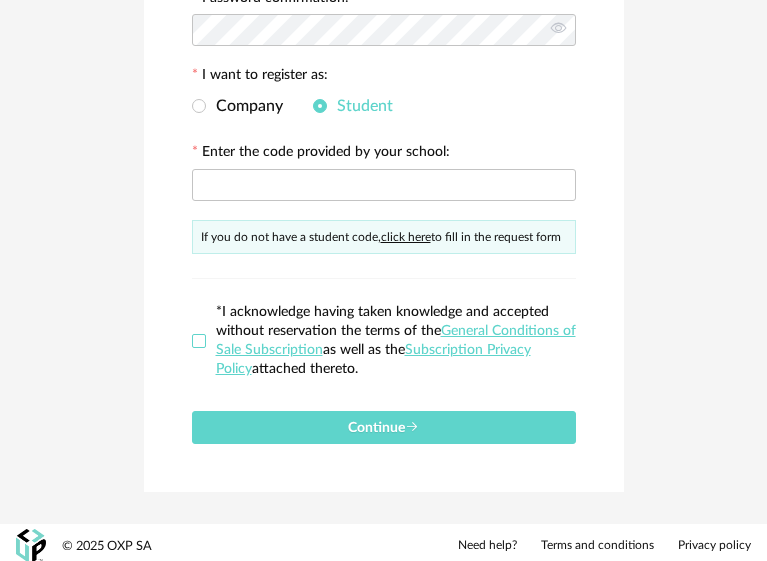 click at bounding box center [199, 341] 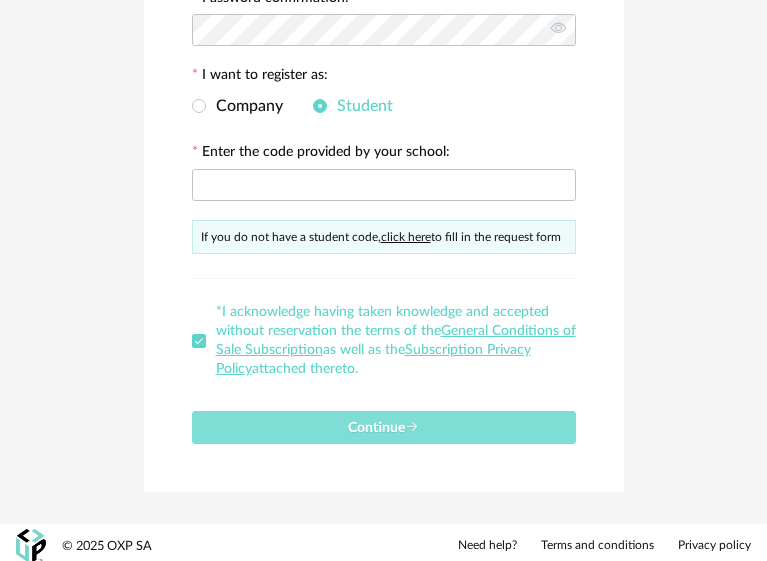 click on "Continue" at bounding box center (383, 428) 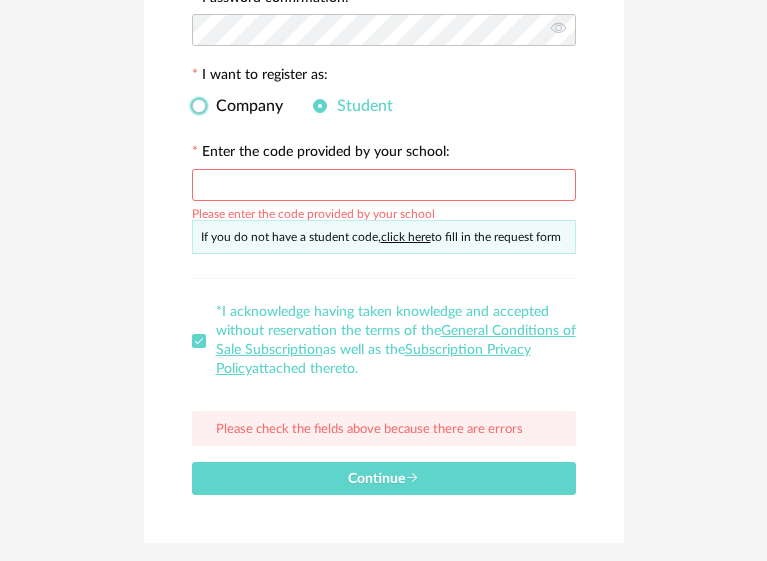 click on "Company" at bounding box center [244, 106] 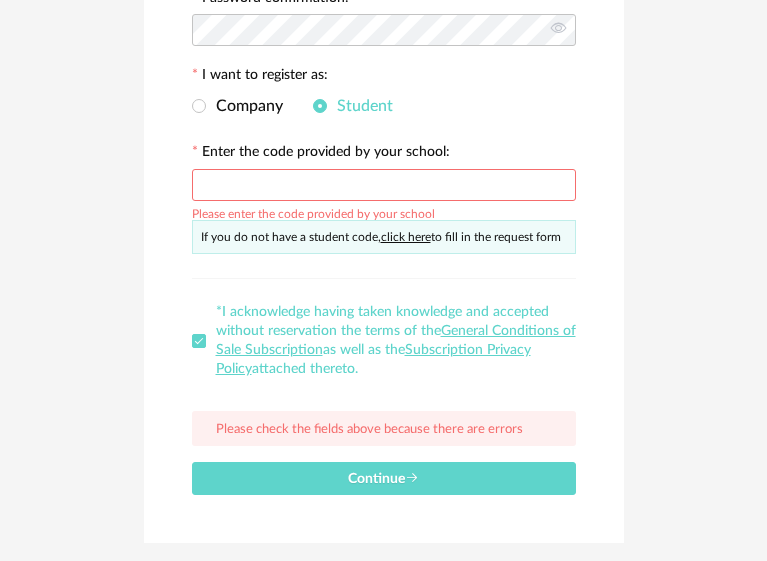 scroll, scrollTop: 486, scrollLeft: 0, axis: vertical 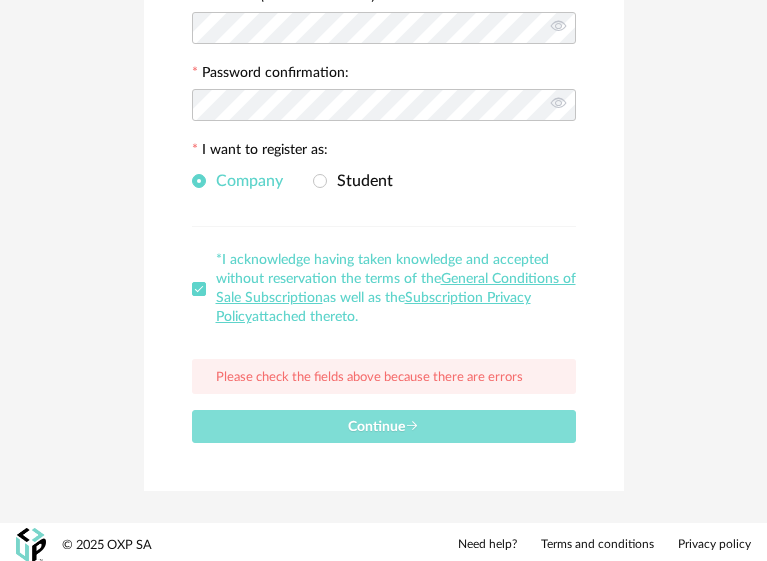 click on "Continue" at bounding box center [384, 426] 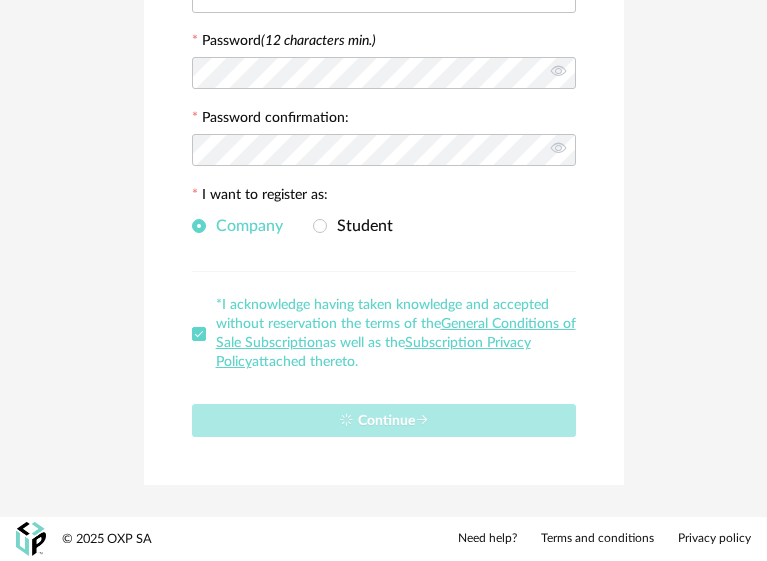 scroll, scrollTop: 435, scrollLeft: 0, axis: vertical 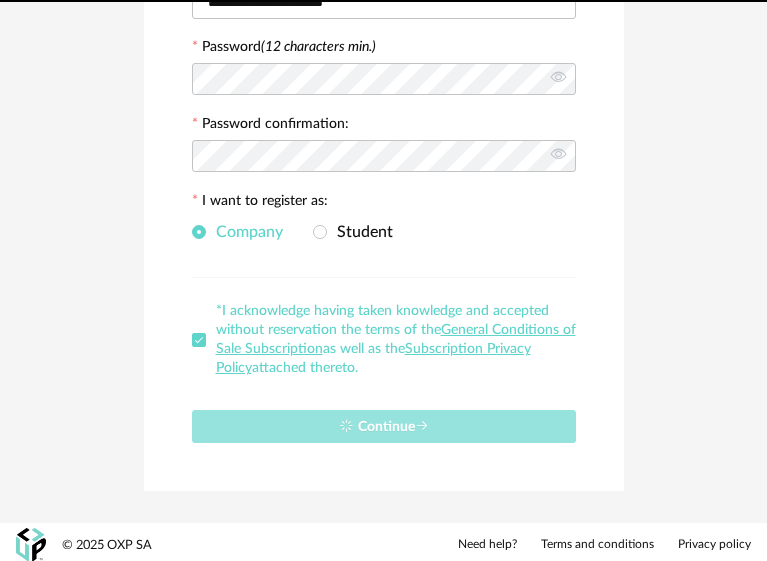 click on "Continue" at bounding box center [384, 418] 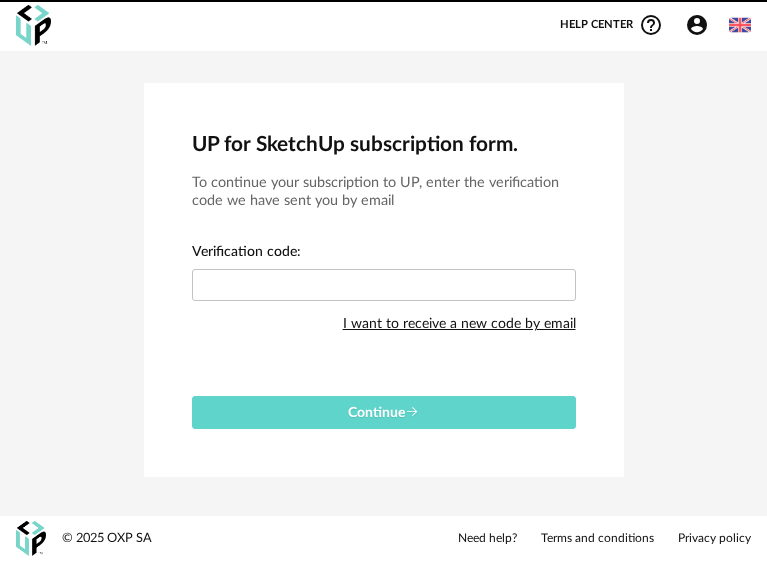 scroll, scrollTop: 0, scrollLeft: 0, axis: both 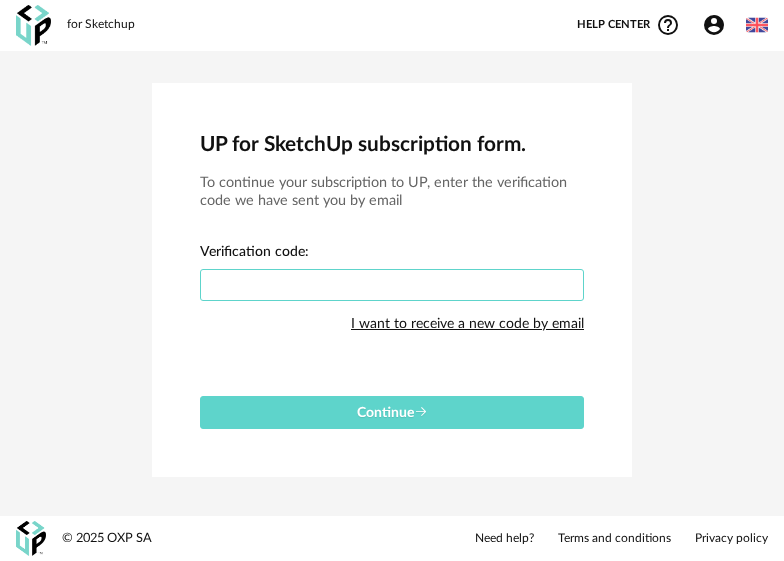 click at bounding box center (392, 285) 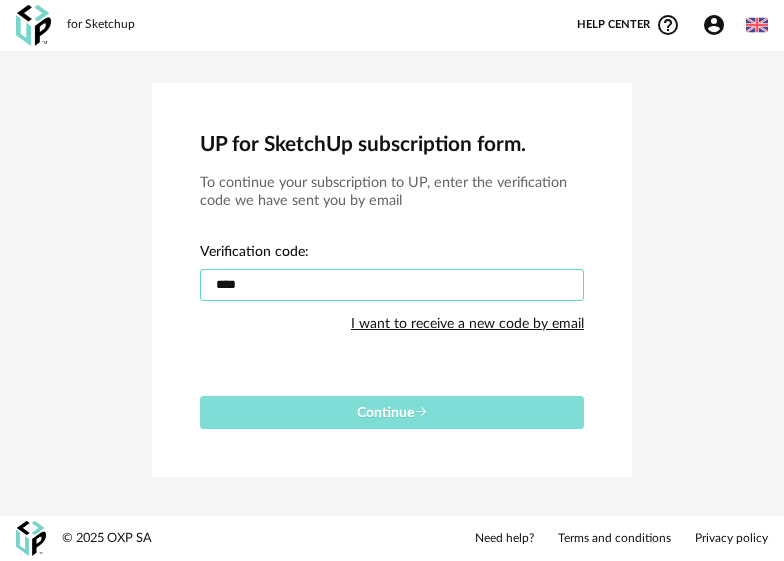 type on "****" 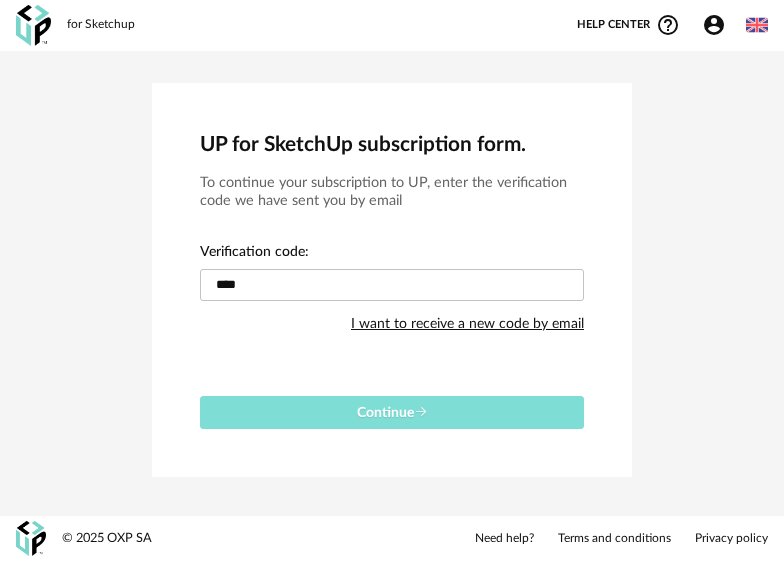 click on "Continue" at bounding box center (392, 413) 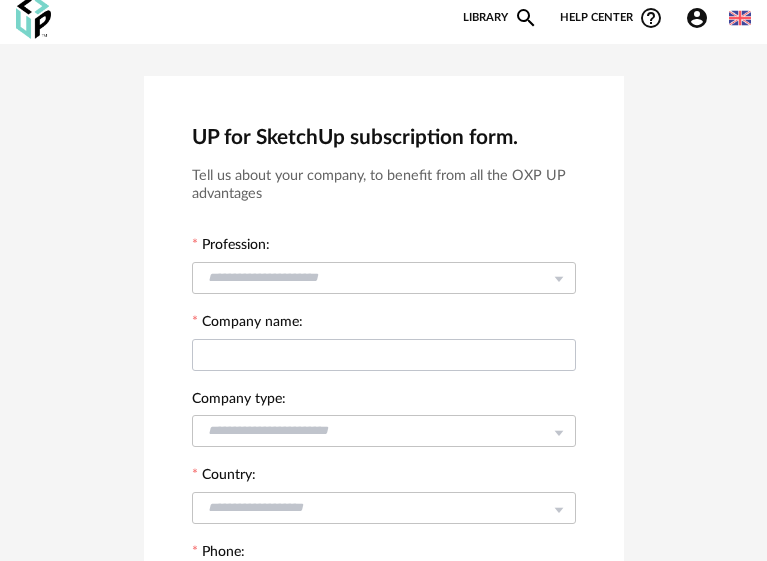 scroll, scrollTop: 0, scrollLeft: 0, axis: both 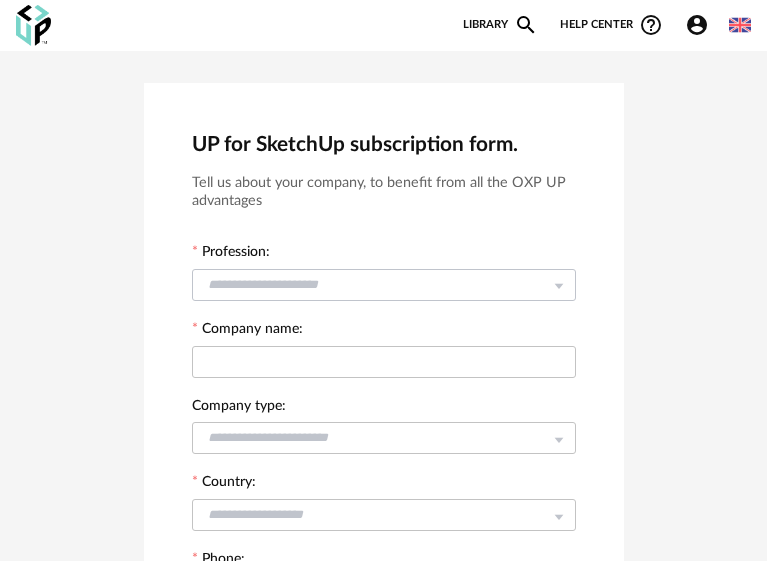 click at bounding box center (384, 284) 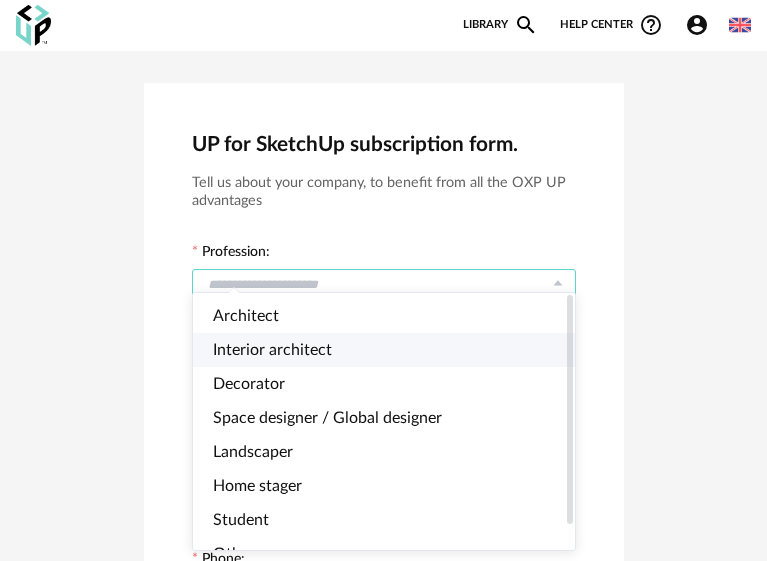 click on "Interior architect" at bounding box center (272, 350) 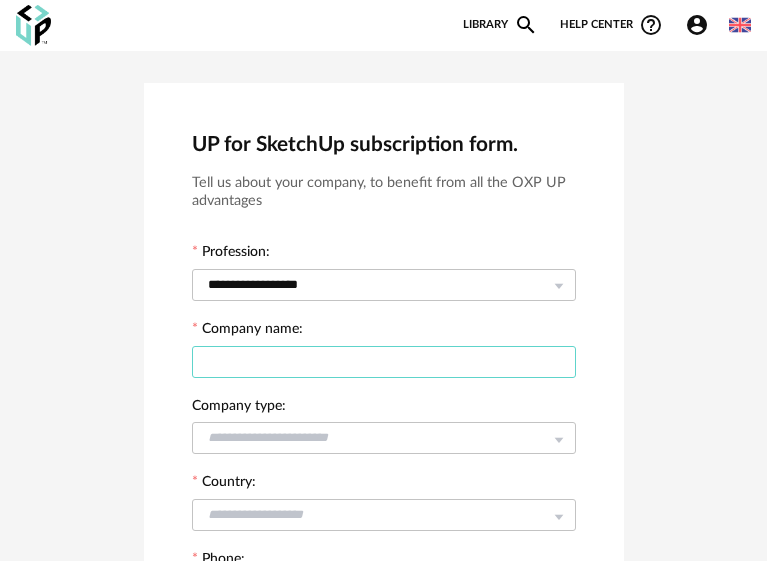 click at bounding box center [384, 362] 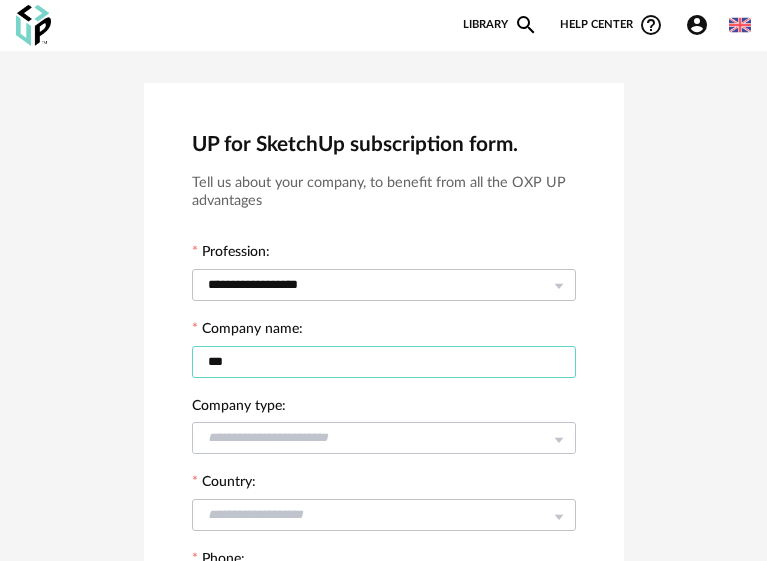 type on "***" 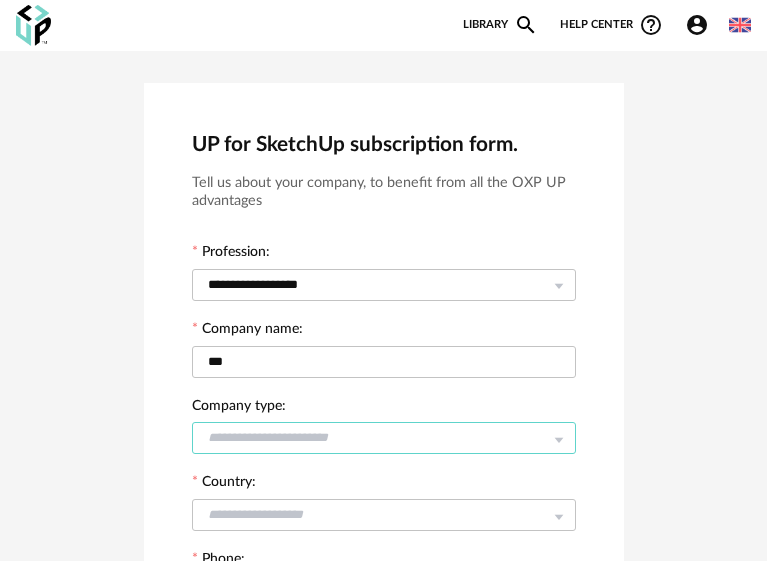 click at bounding box center (384, 438) 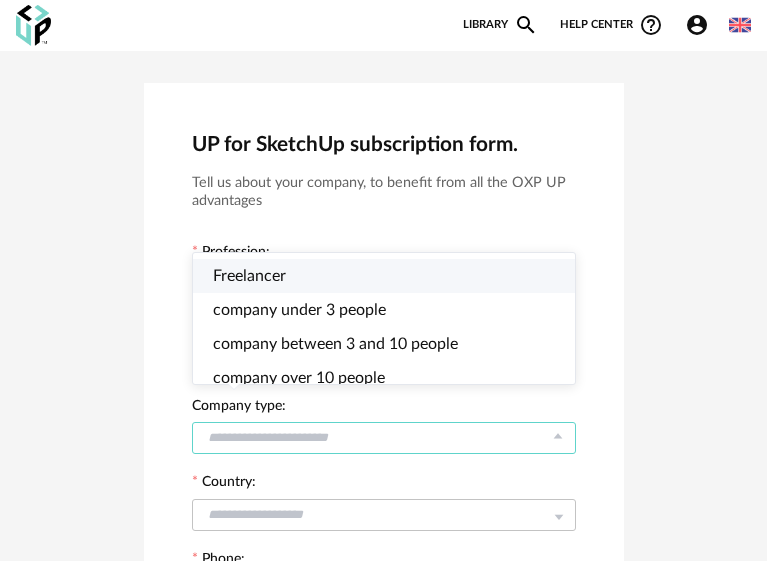 click on "Freelancer" at bounding box center [392, 276] 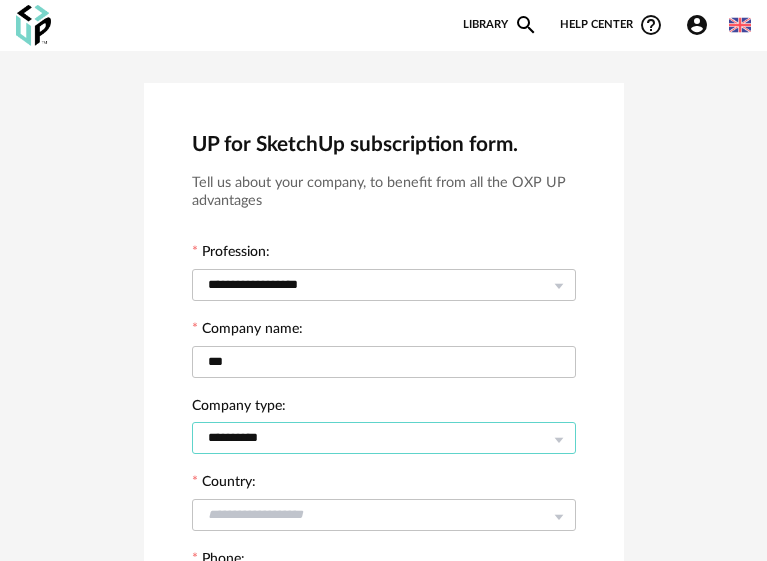 scroll, scrollTop: 100, scrollLeft: 0, axis: vertical 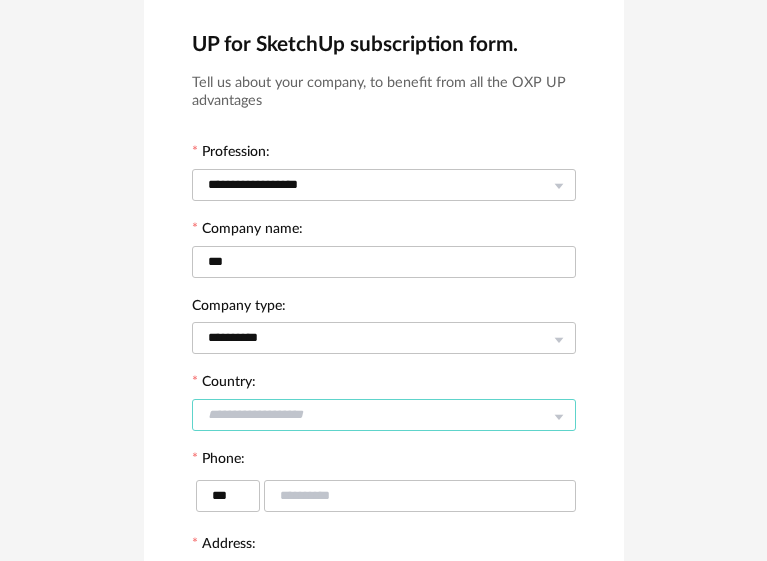 click at bounding box center (384, 415) 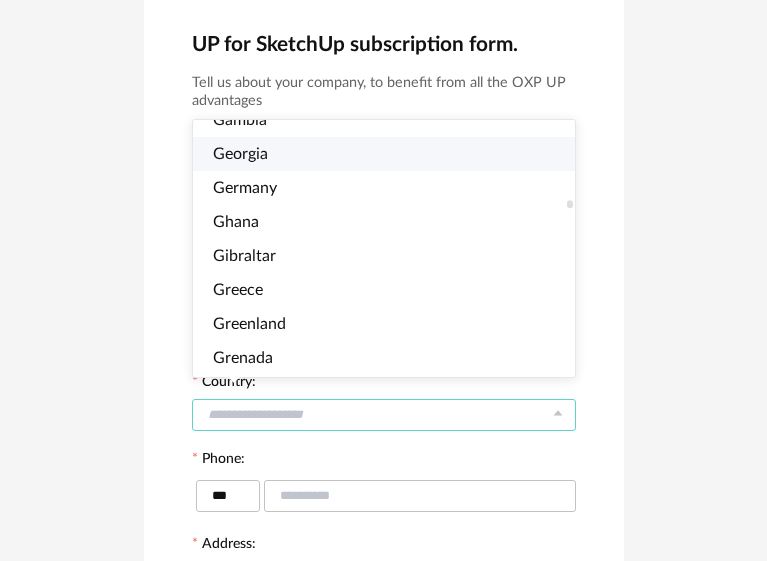 scroll, scrollTop: 3300, scrollLeft: 0, axis: vertical 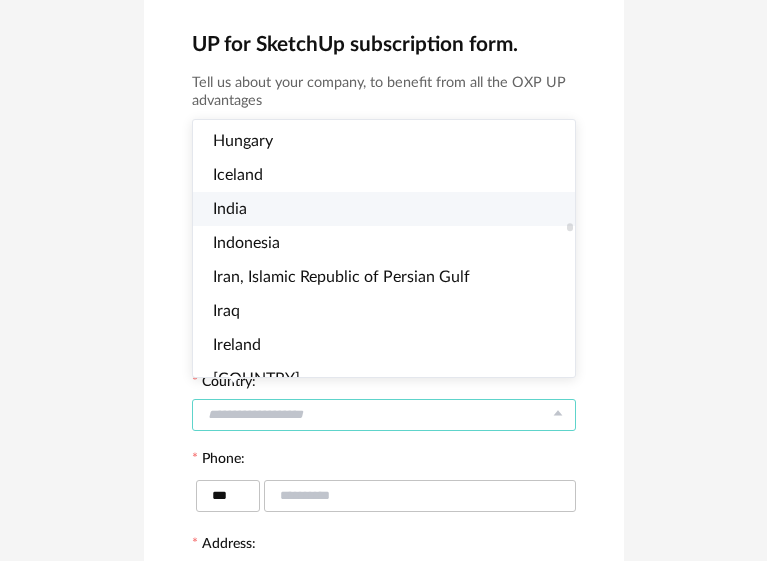 click on "India" at bounding box center (392, 209) 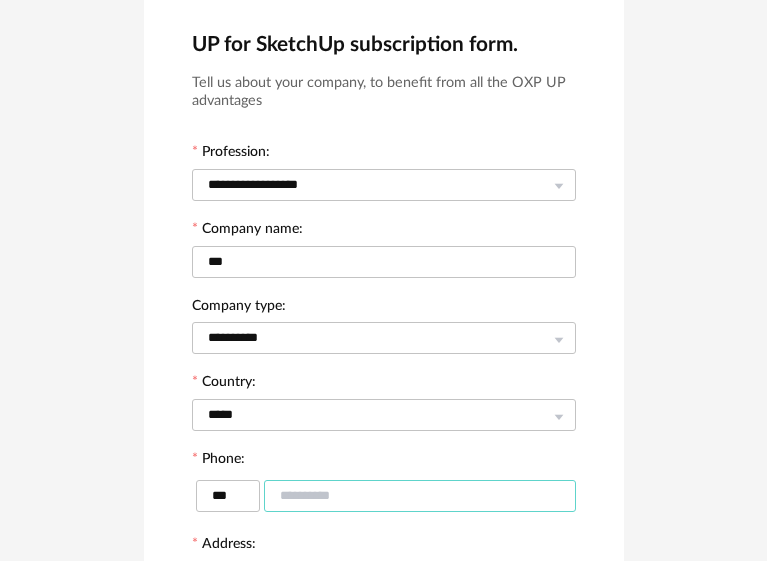 drag, startPoint x: 288, startPoint y: 482, endPoint x: 312, endPoint y: 483, distance: 24.020824 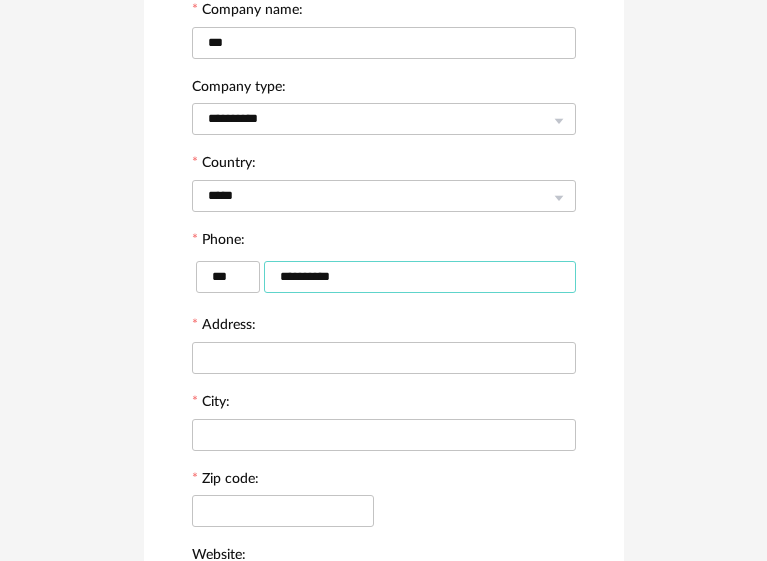 scroll, scrollTop: 500, scrollLeft: 0, axis: vertical 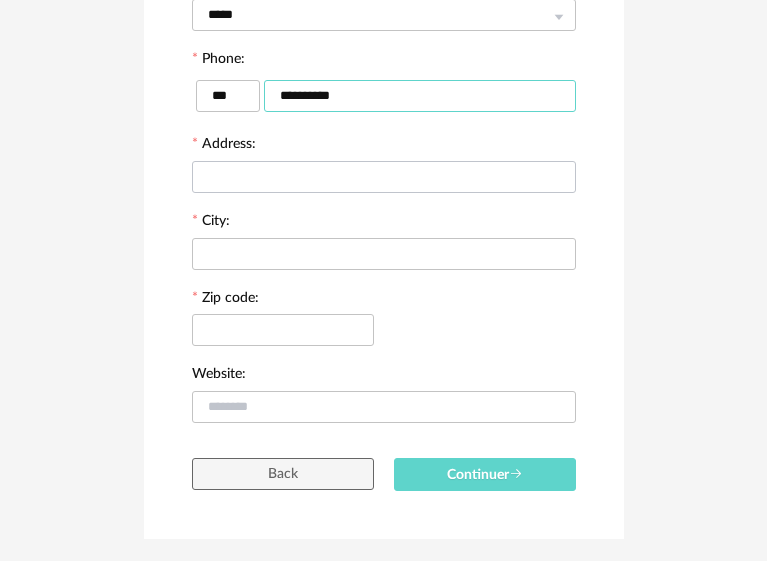 type on "**********" 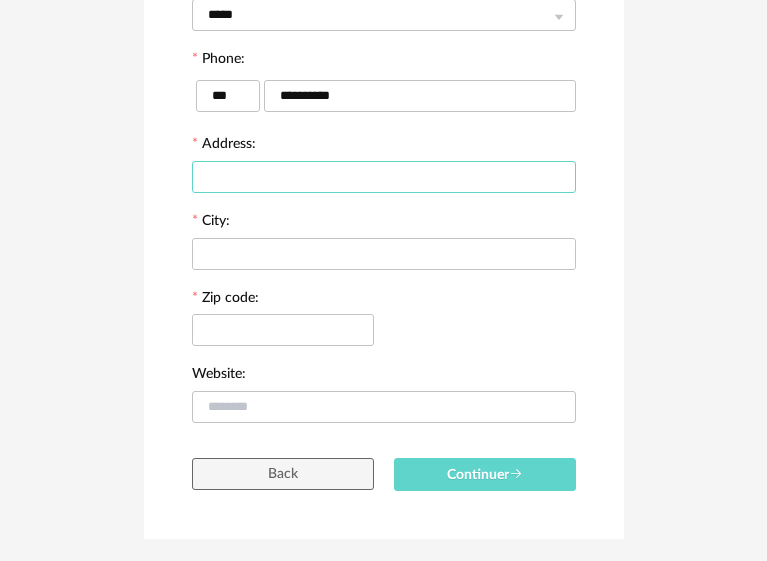 click at bounding box center (384, 177) 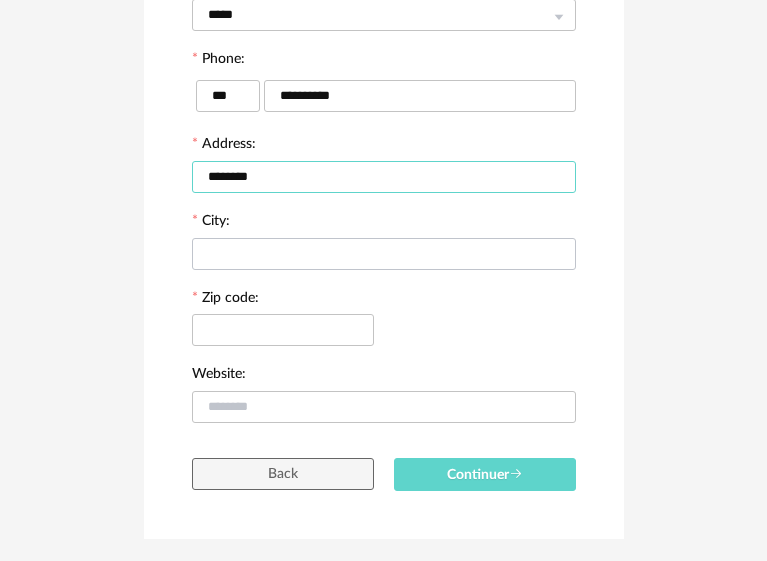 type on "*******" 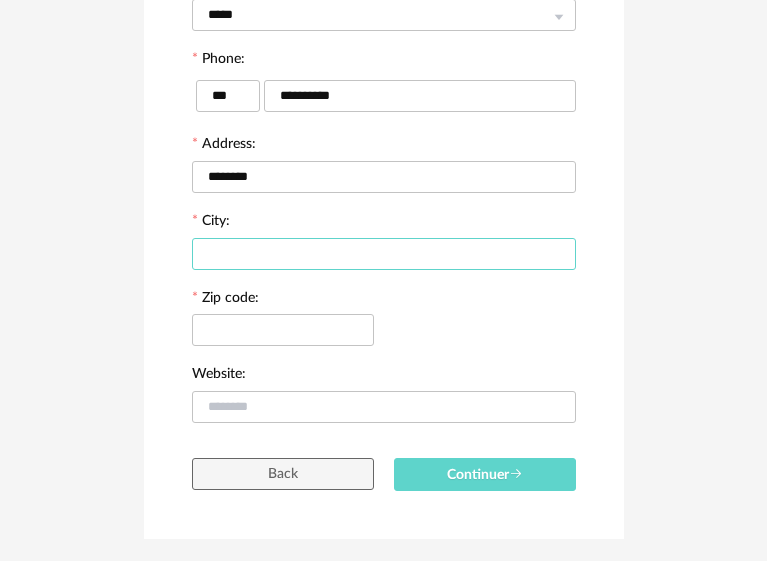 click at bounding box center [384, 254] 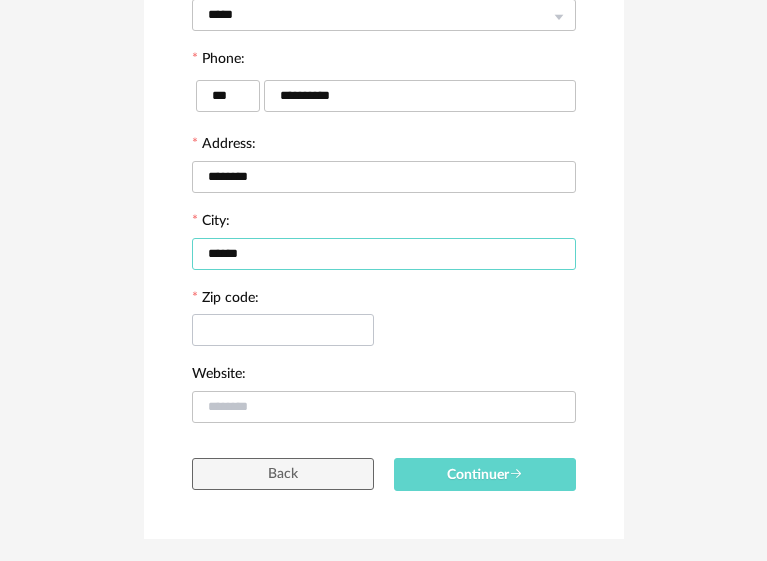 type on "******" 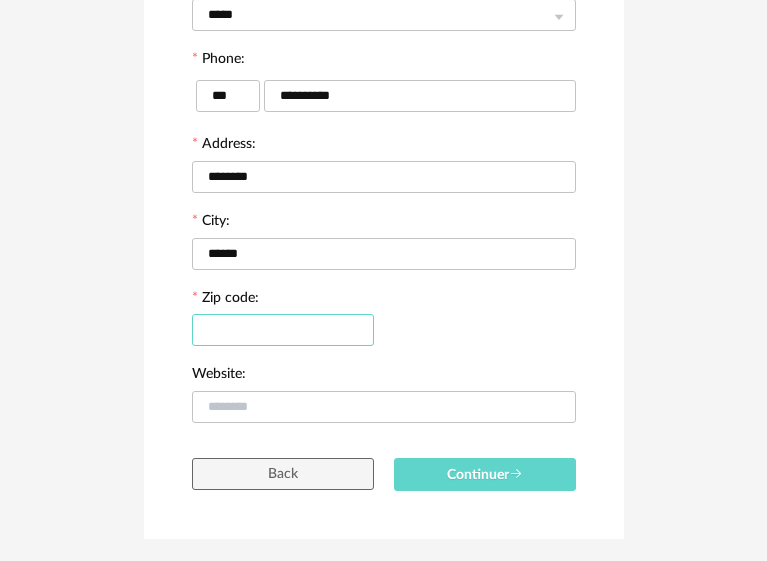 click at bounding box center [283, 330] 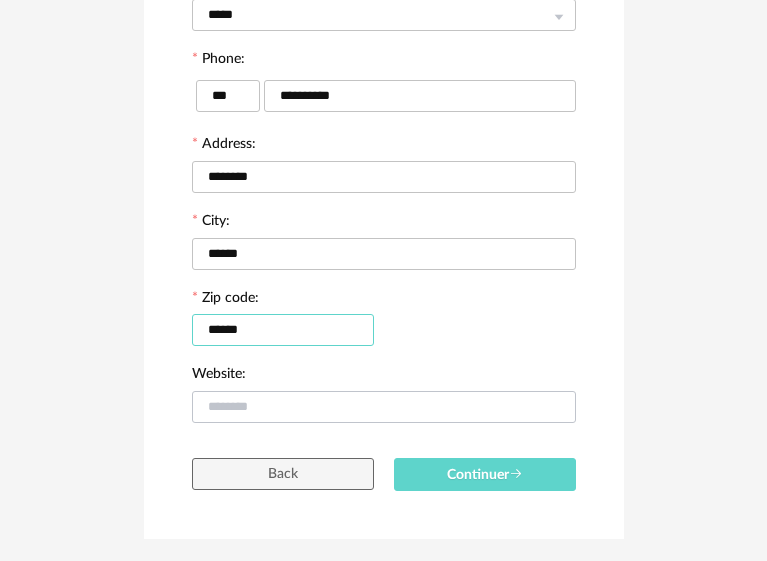 type on "******" 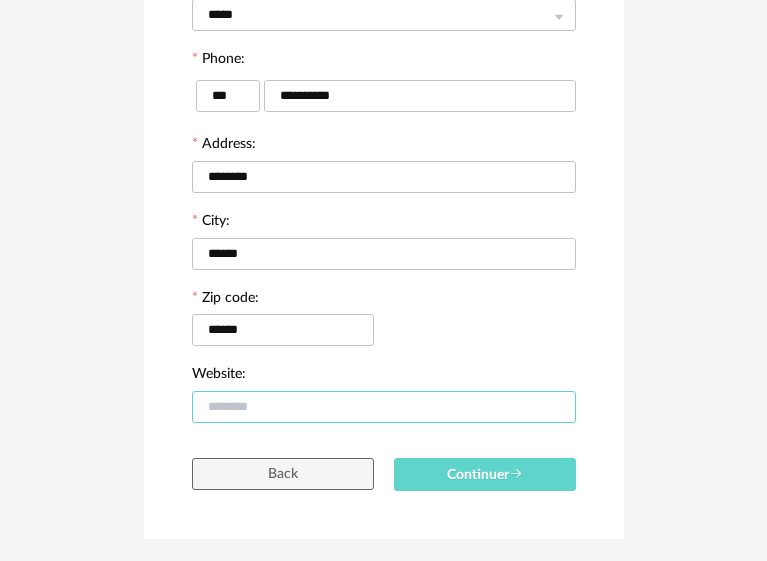 click at bounding box center [384, 407] 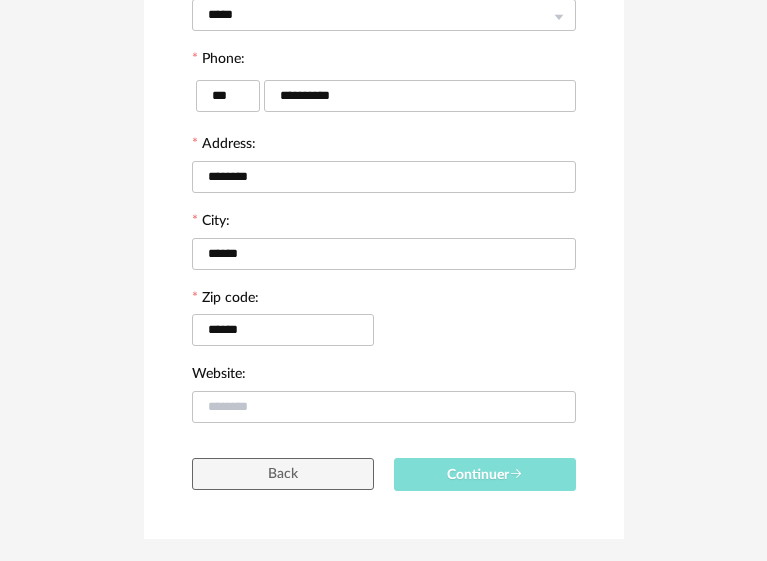 click on "Continuer" at bounding box center [485, 474] 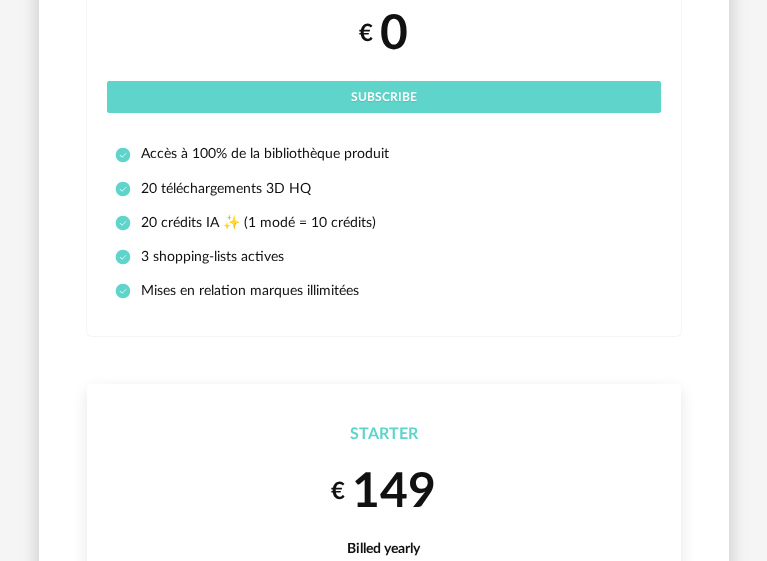 scroll, scrollTop: 300, scrollLeft: 0, axis: vertical 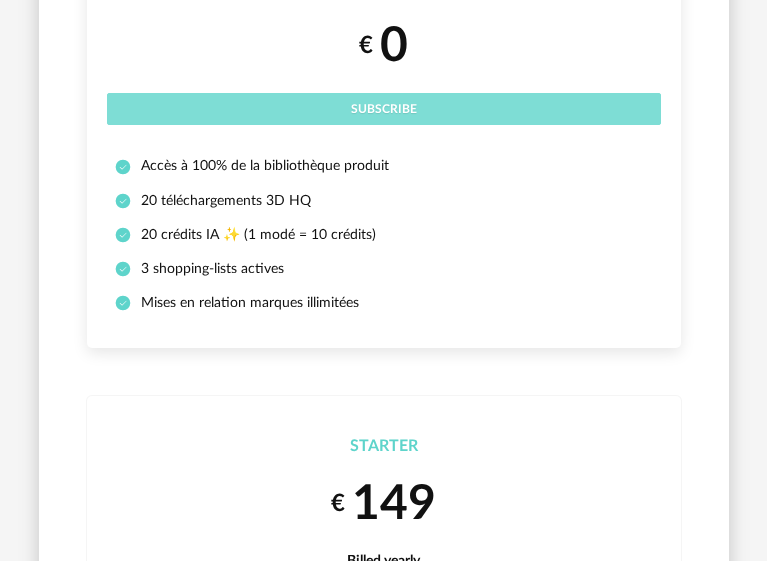 click on "Subscribe" at bounding box center [384, 109] 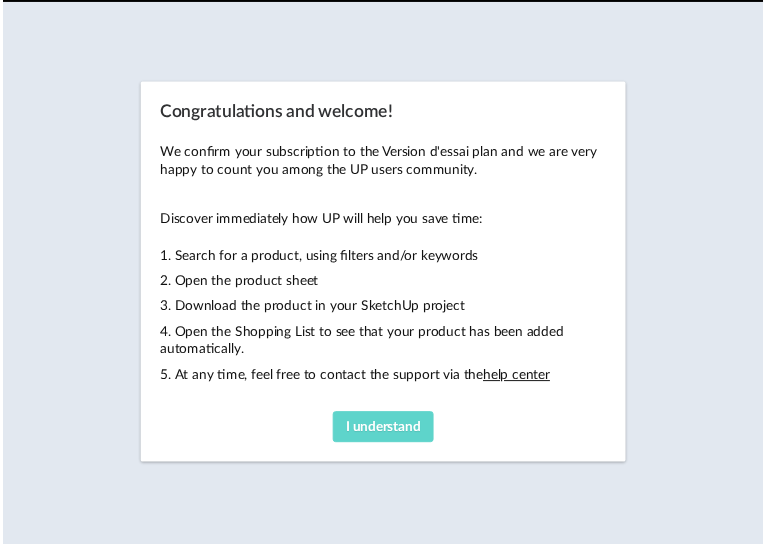 scroll, scrollTop: 0, scrollLeft: 0, axis: both 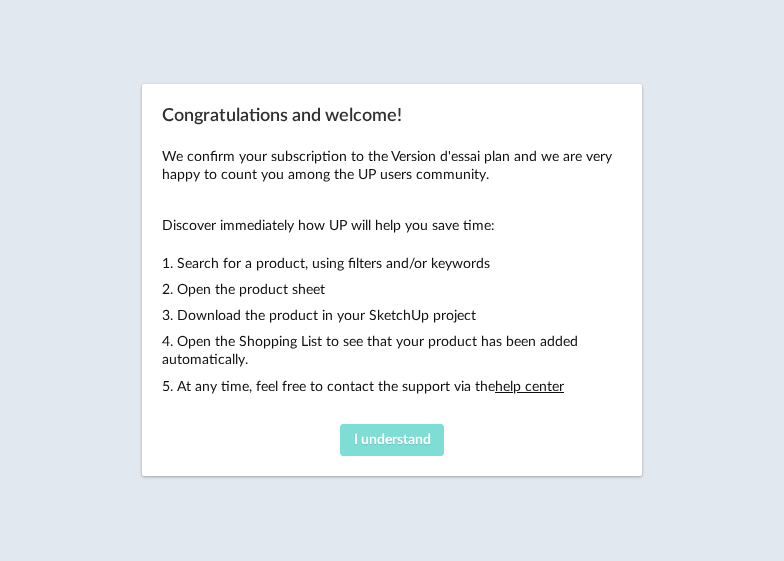 click on "I understand" at bounding box center [392, 440] 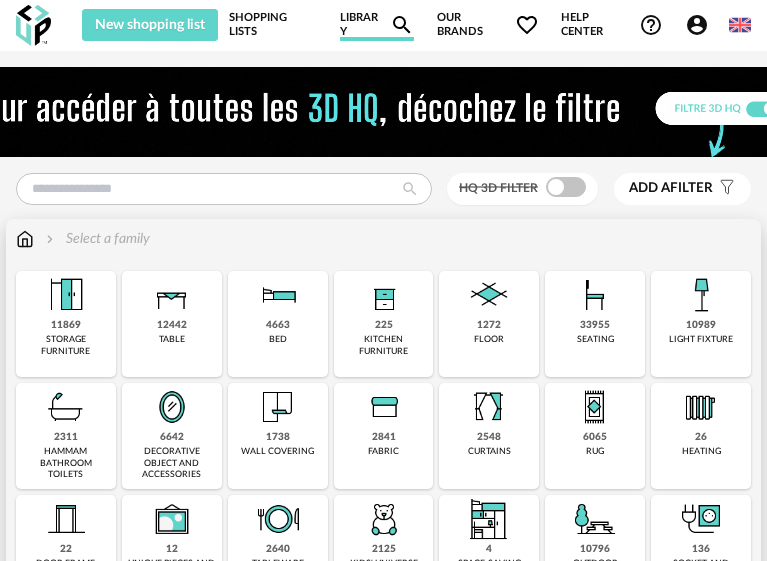 click on "11869" at bounding box center (66, 325) 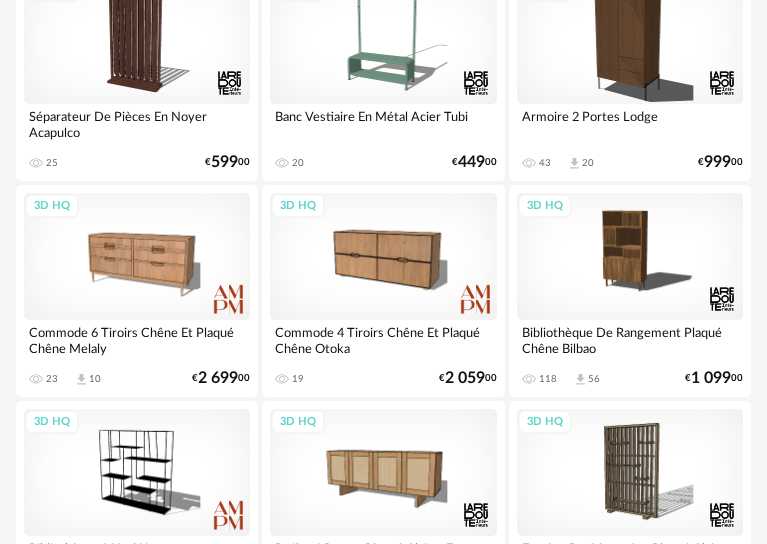 scroll, scrollTop: 0, scrollLeft: 0, axis: both 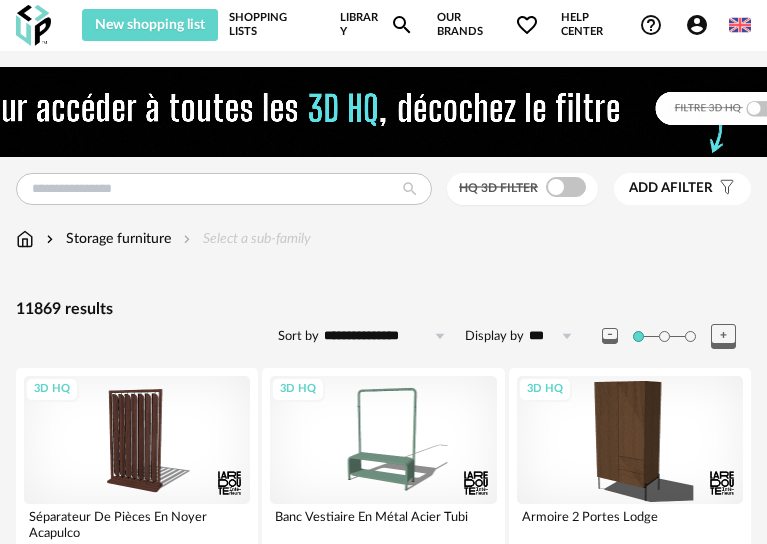 click on "Add a  filter s   Filter icon" at bounding box center (682, 189) 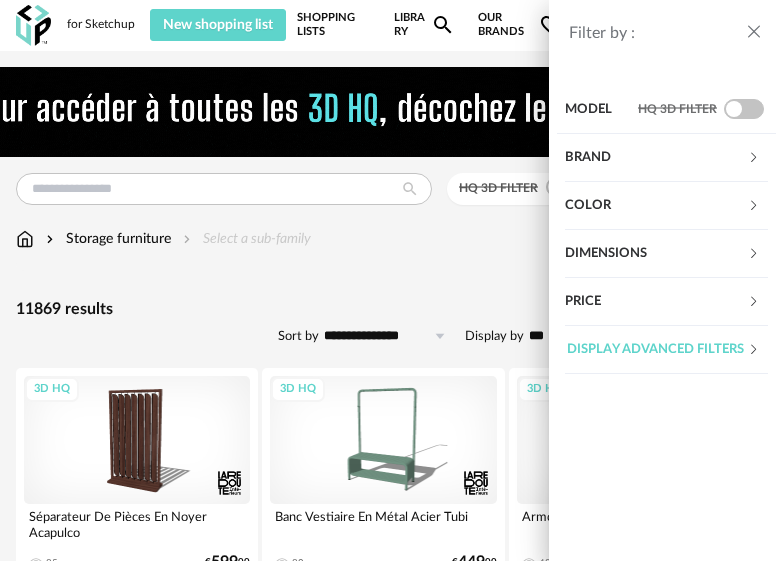 click on "Model" at bounding box center [601, 110] 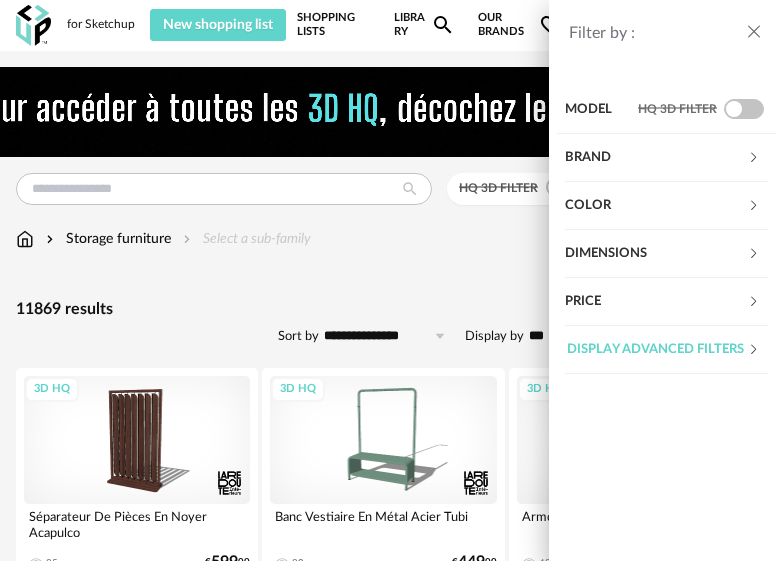 click on "Filter by :   Model
HQ 3D filter
Brand
&tradition
8
101 Copenhagen
0
366 Concept
0
AMPM
277
AYTM
33
Acte DECO
0
Airborne Design
0
Alinea
177     Arrow Right icon
Display all brands
All brands   Close icon
Color
black
1110
steel
15
beige
0
white
1591
gray
569
brown
4315
yellow
57
orange
62
red
69
pink
32
purple
7
blue
193
green
255
transparent
18
silver
44
gold - brass
108
wood
2346
multicolor
183
Dimensions
Height    *** 0% 10% 20% 30% 40% 50% 60% 70% 80% 90% 100%     ** 0% 10% 20% 30% 40% 50% 60% 70% 80%" at bounding box center [392, 280] 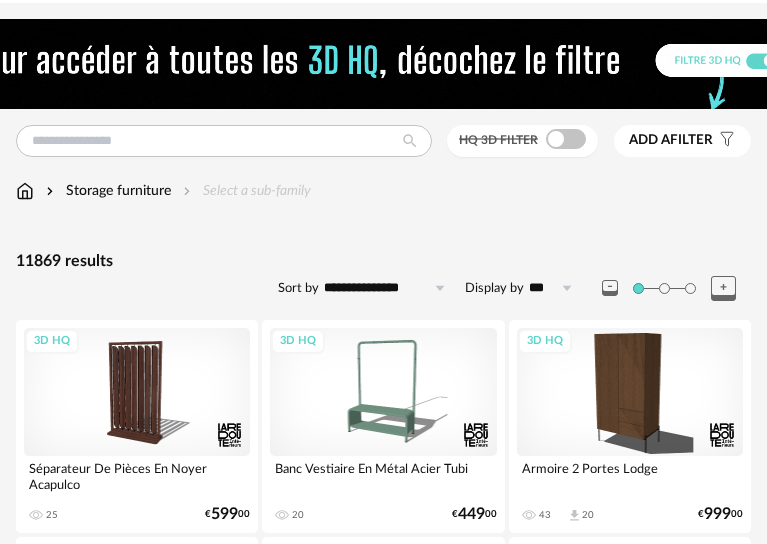 scroll, scrollTop: 0, scrollLeft: 0, axis: both 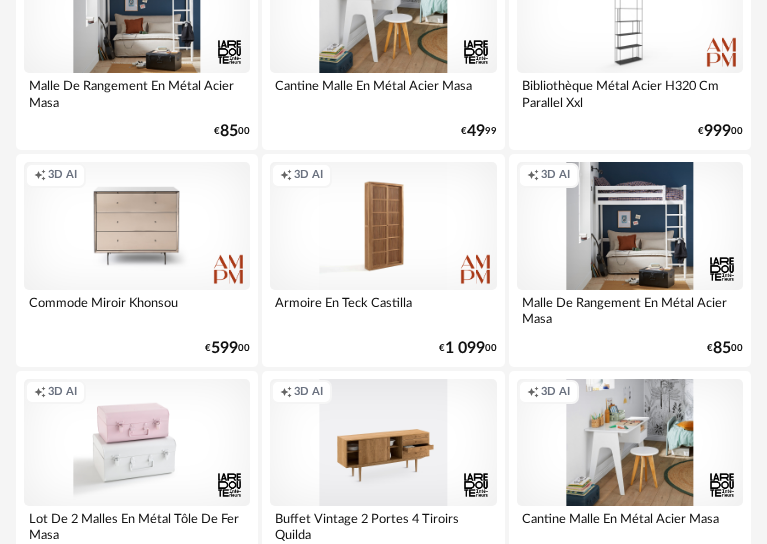 click on "Creation icon   3D AI" at bounding box center [383, 225] 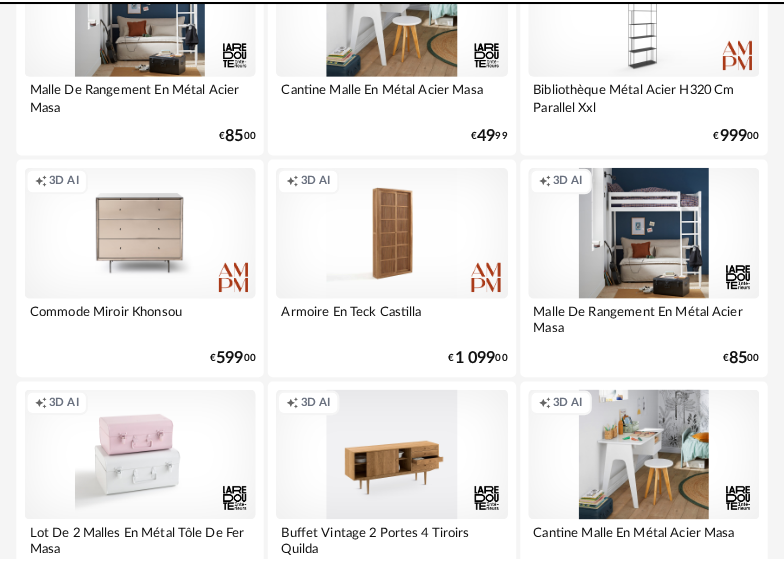 scroll, scrollTop: 0, scrollLeft: 0, axis: both 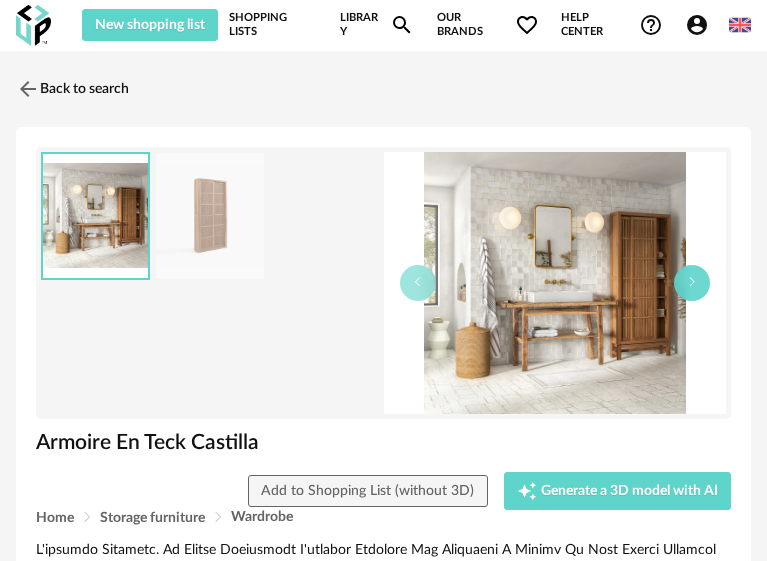 click at bounding box center (692, 282) 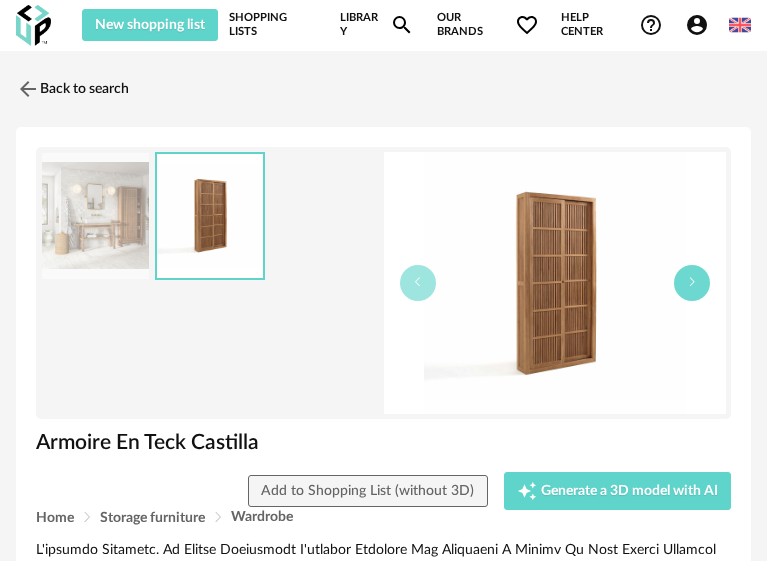 click at bounding box center [692, 282] 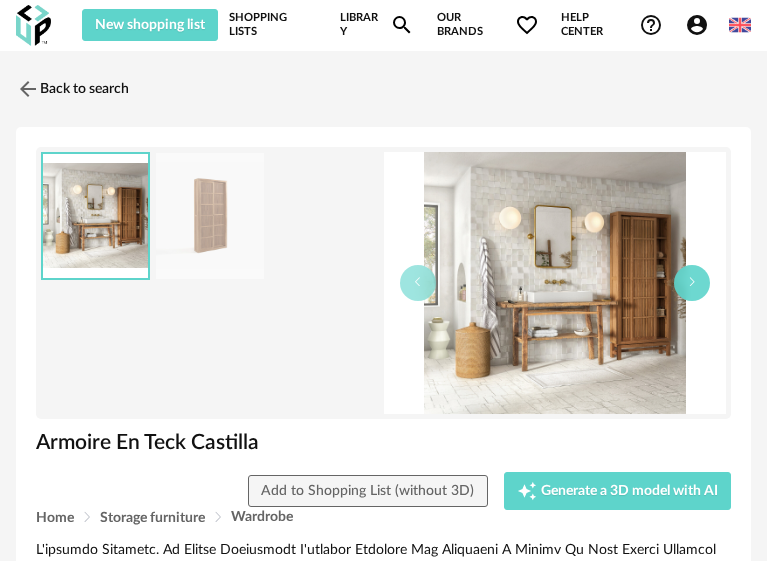 click at bounding box center [692, 282] 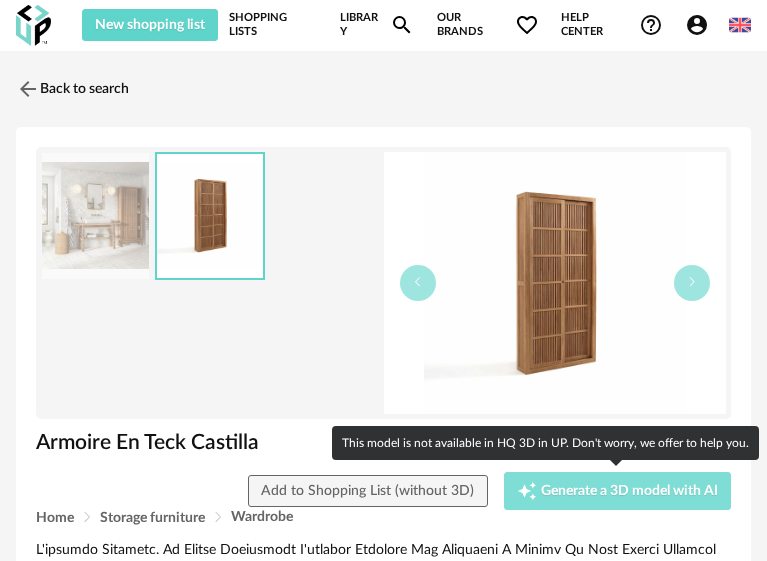 click on "Generate a 3D model with AI" at bounding box center (629, 491) 